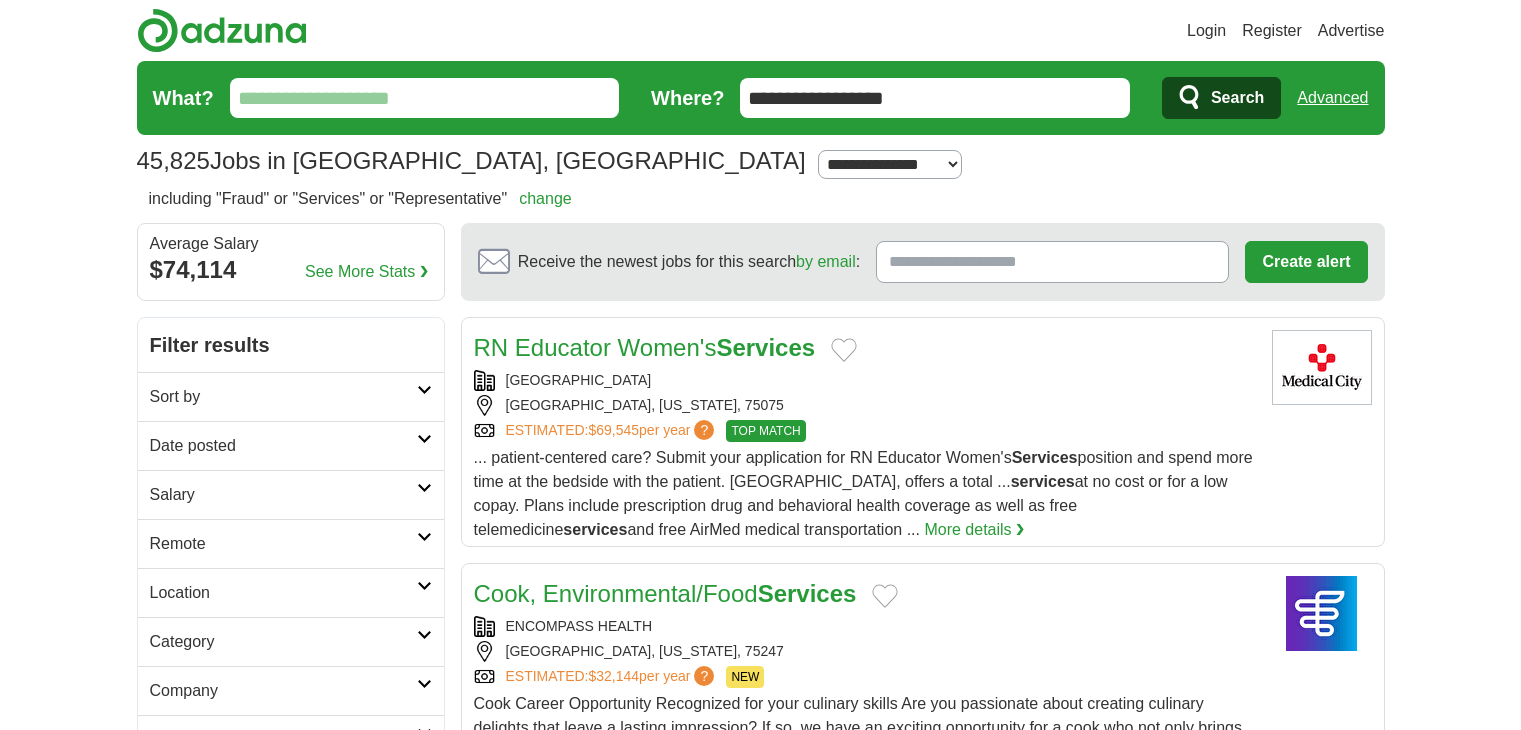 scroll, scrollTop: 0, scrollLeft: 0, axis: both 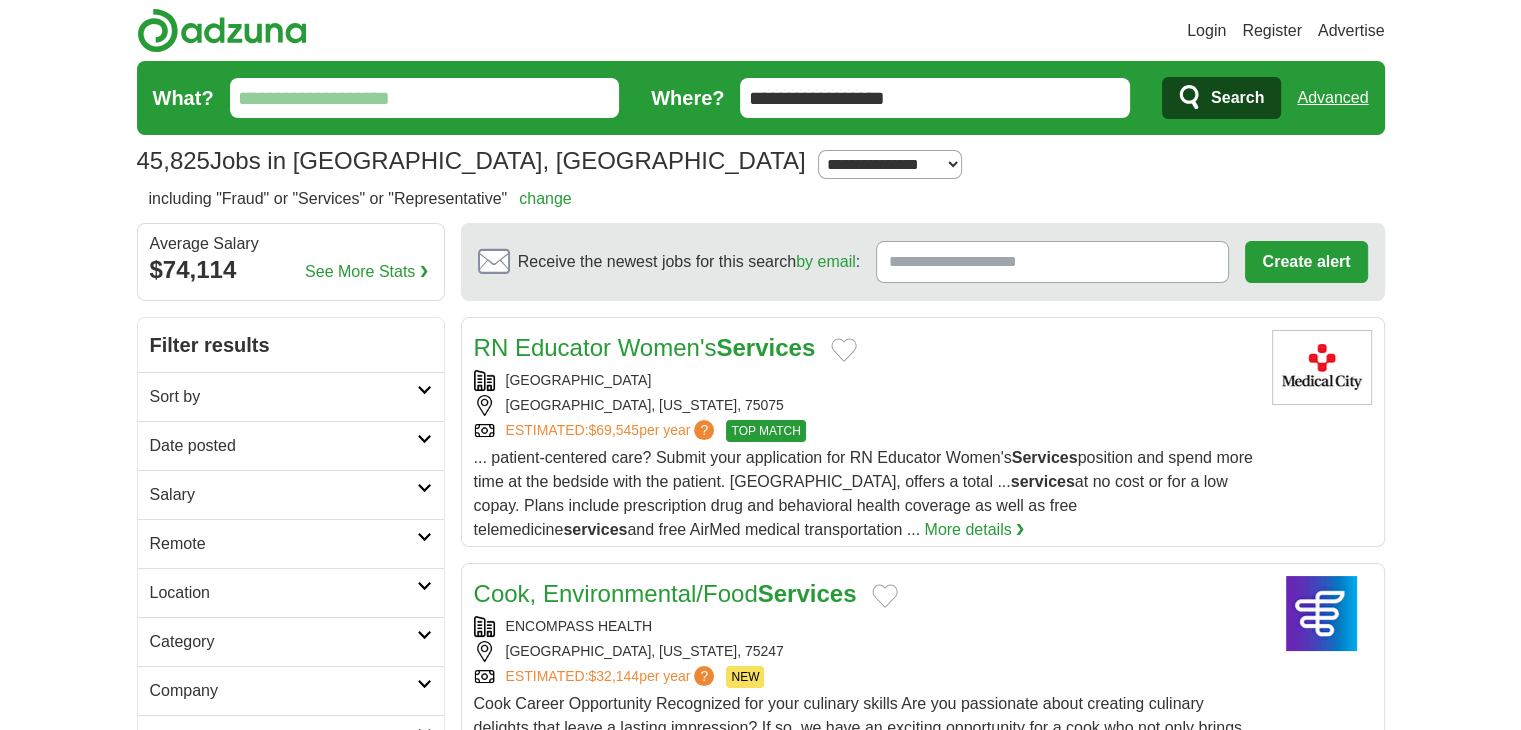 click at bounding box center [424, 586] 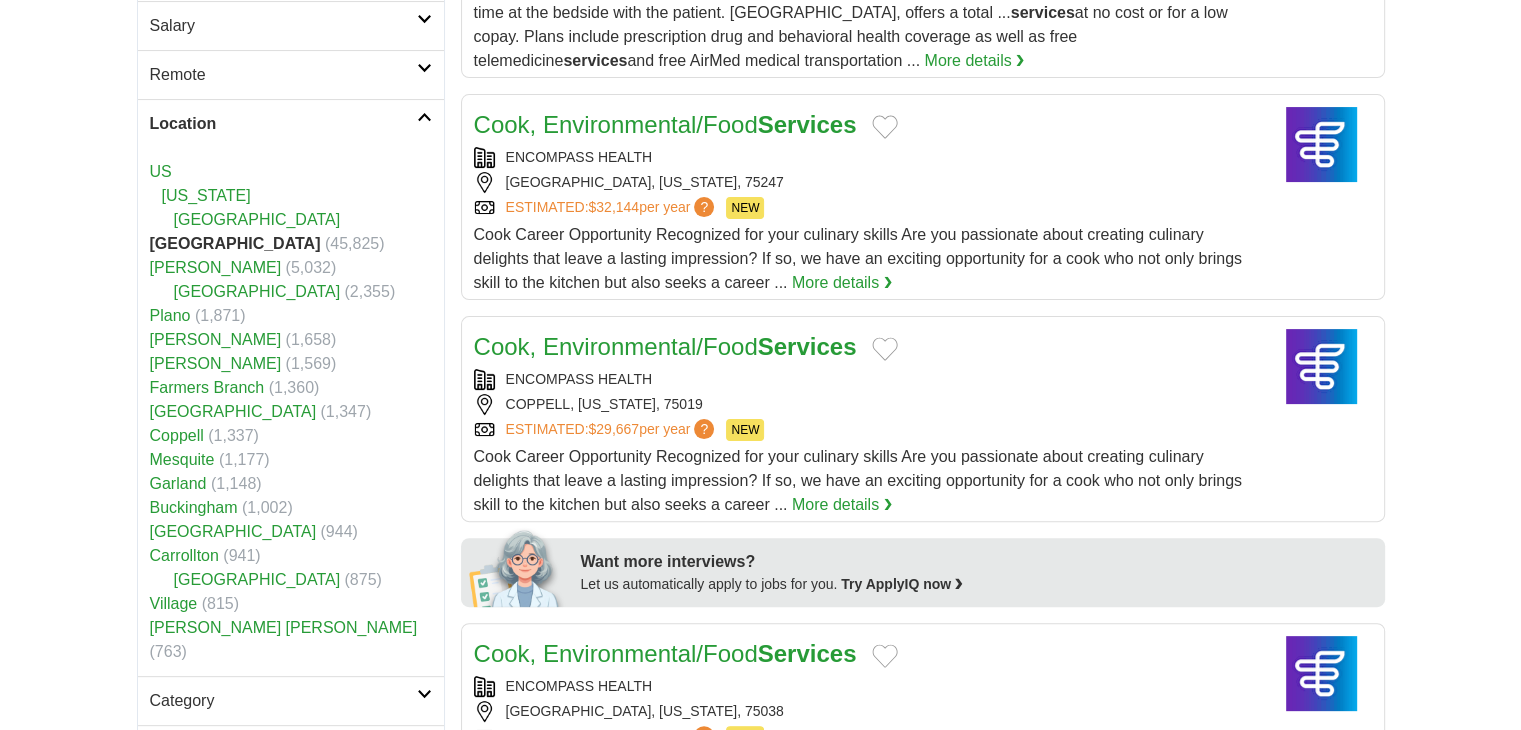 scroll, scrollTop: 500, scrollLeft: 0, axis: vertical 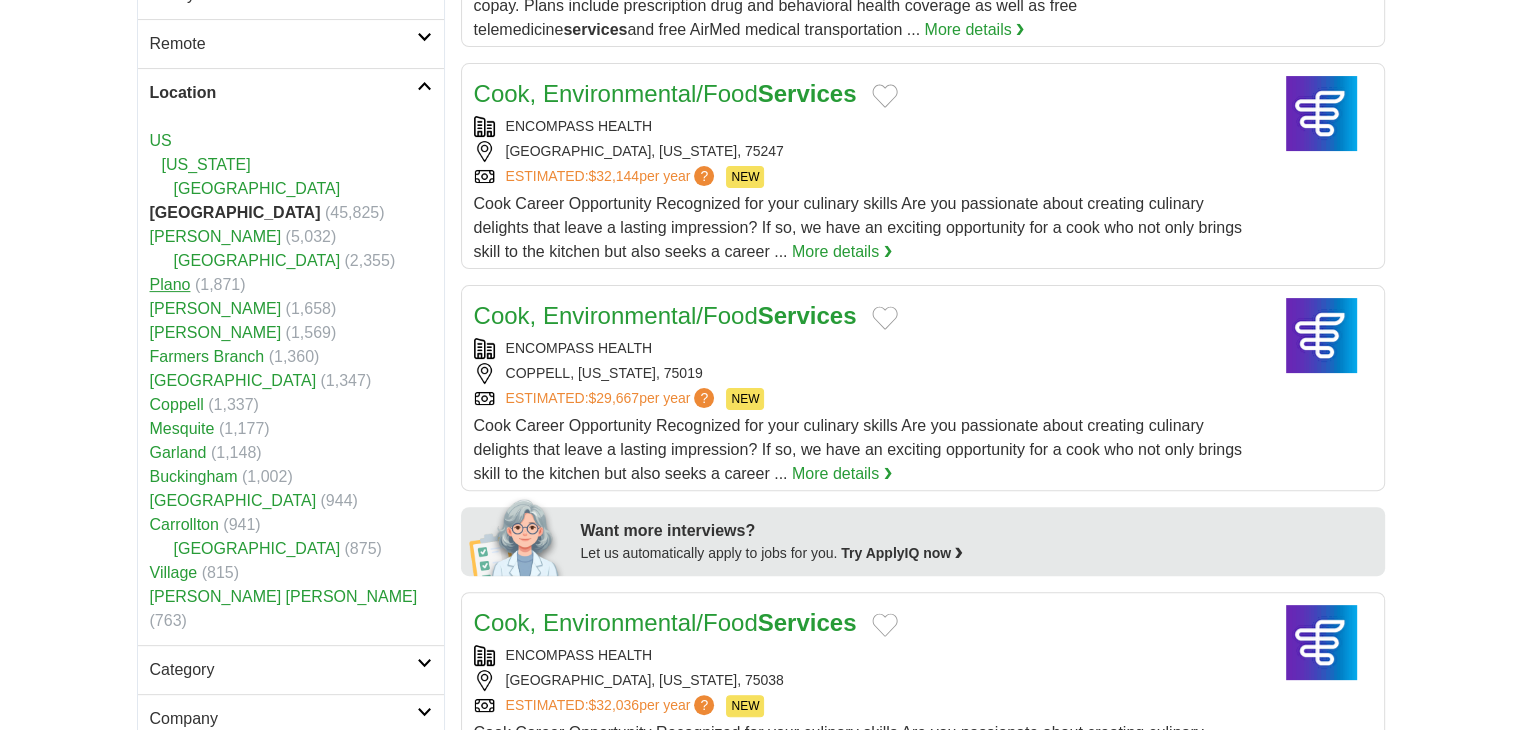 click on "Plano" at bounding box center [170, 284] 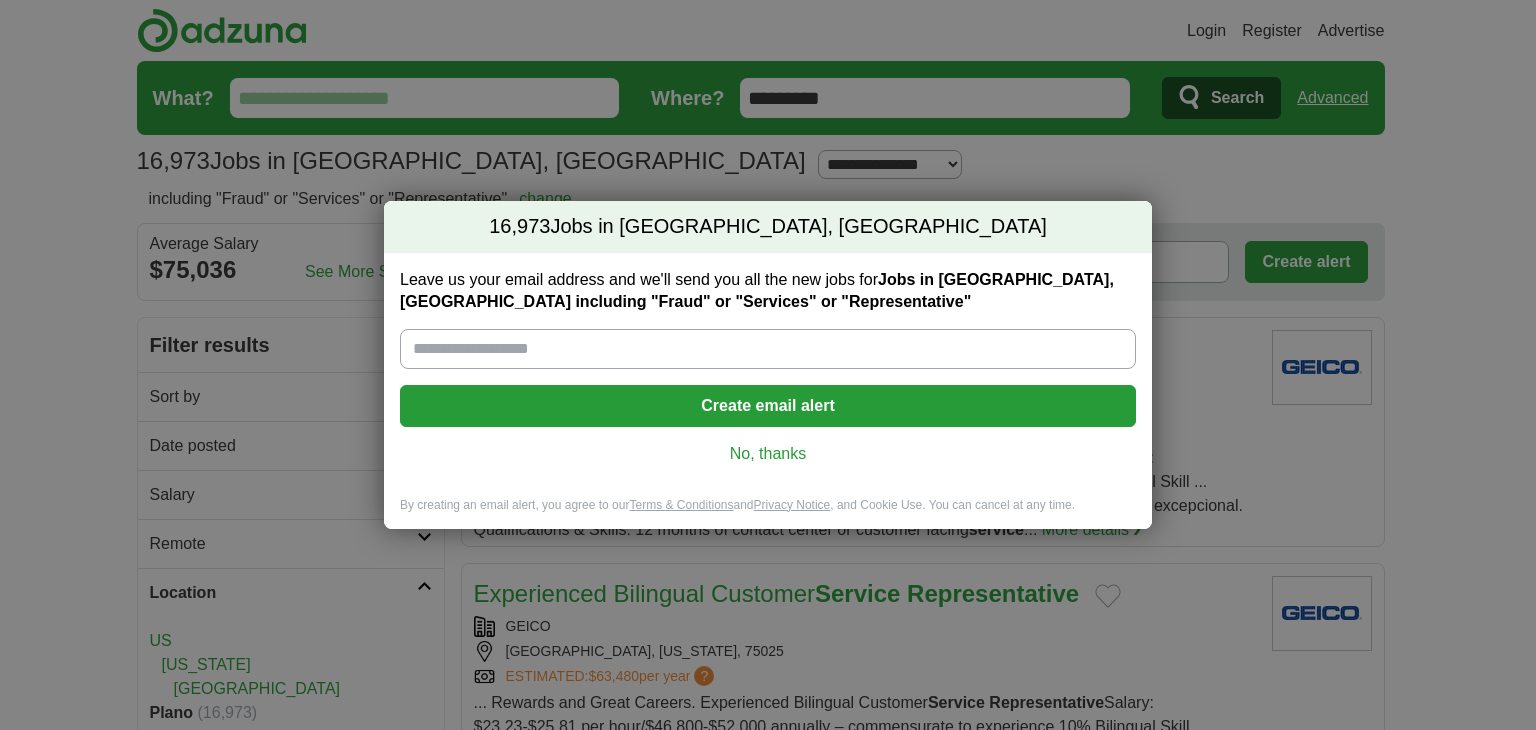 scroll, scrollTop: 0, scrollLeft: 0, axis: both 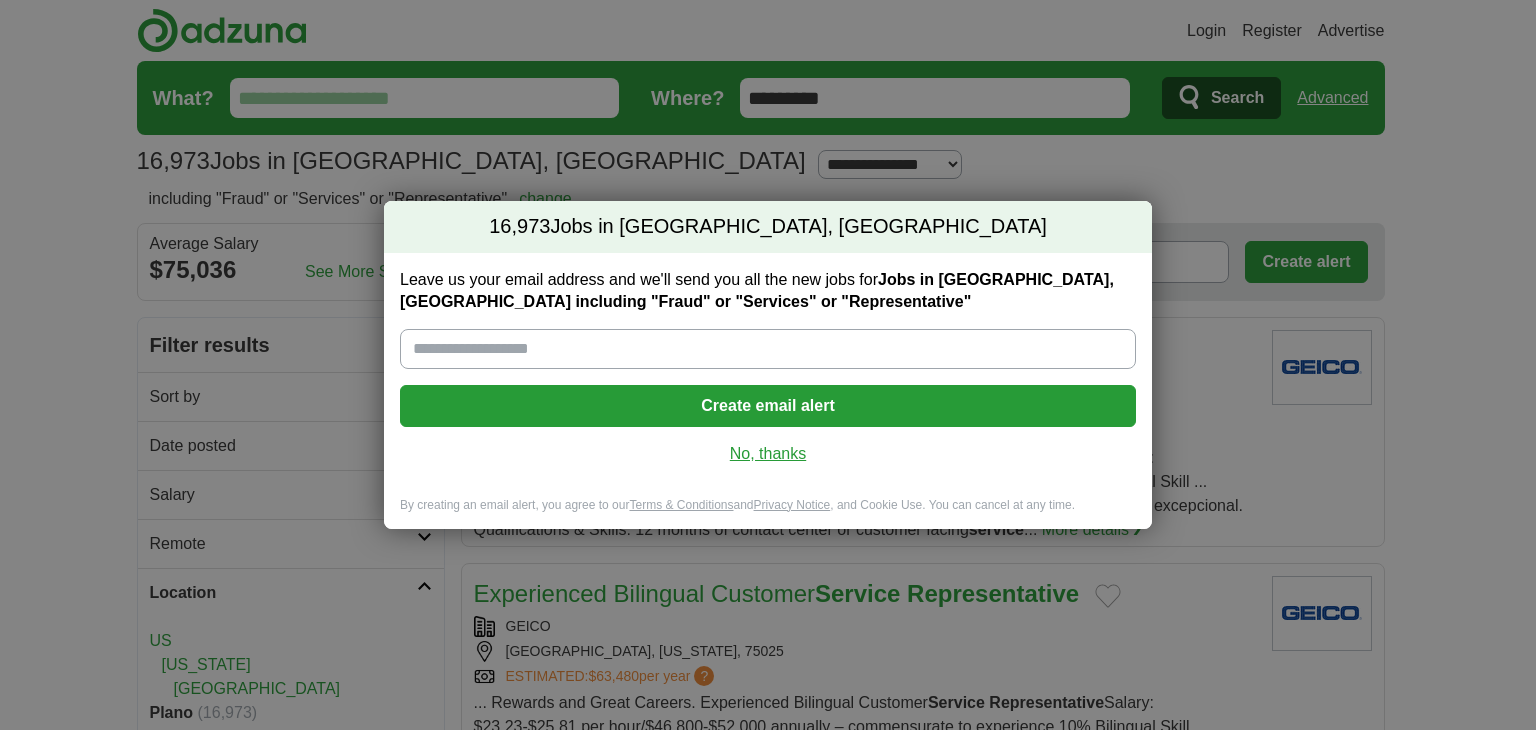 click on "No, thanks" at bounding box center [768, 454] 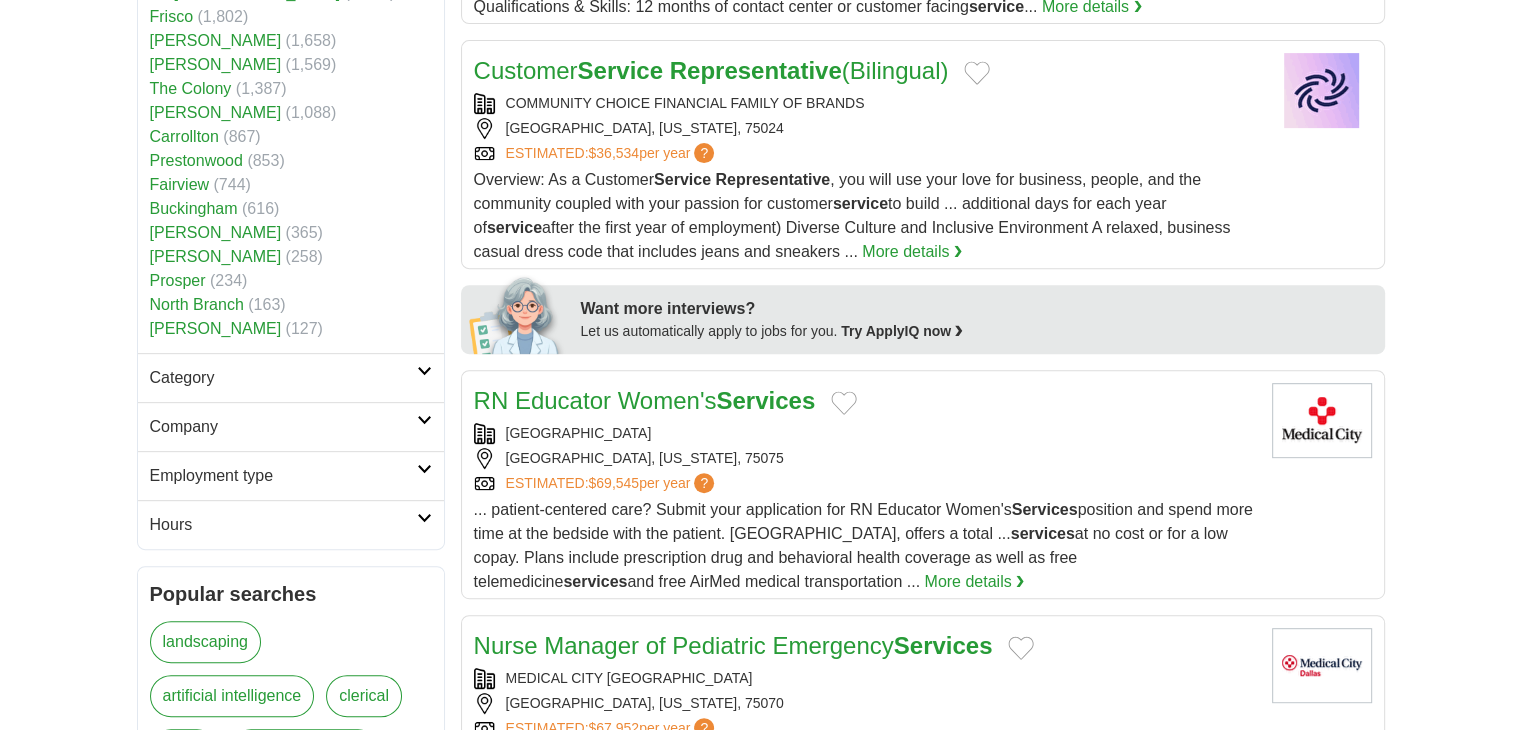 scroll, scrollTop: 800, scrollLeft: 0, axis: vertical 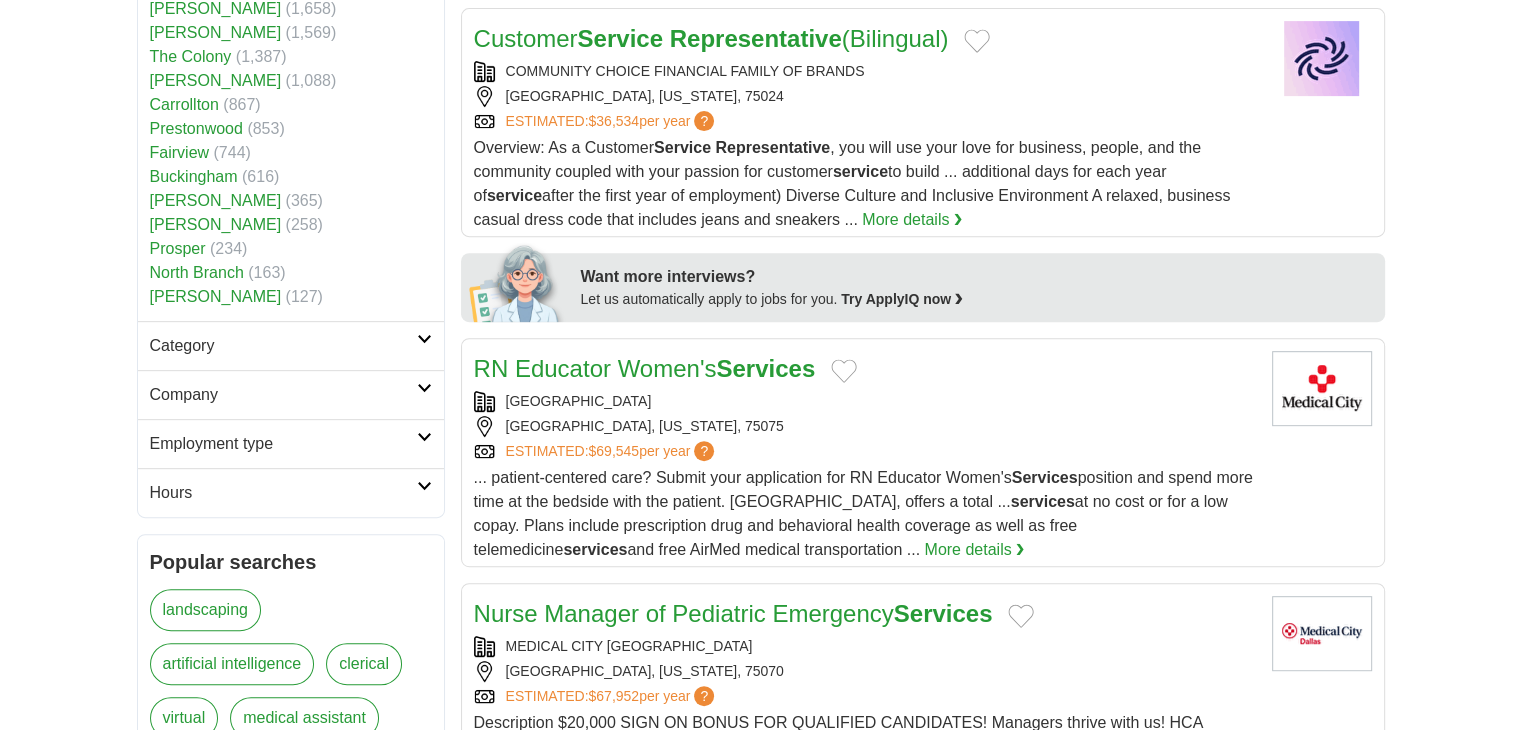 click at bounding box center (424, 339) 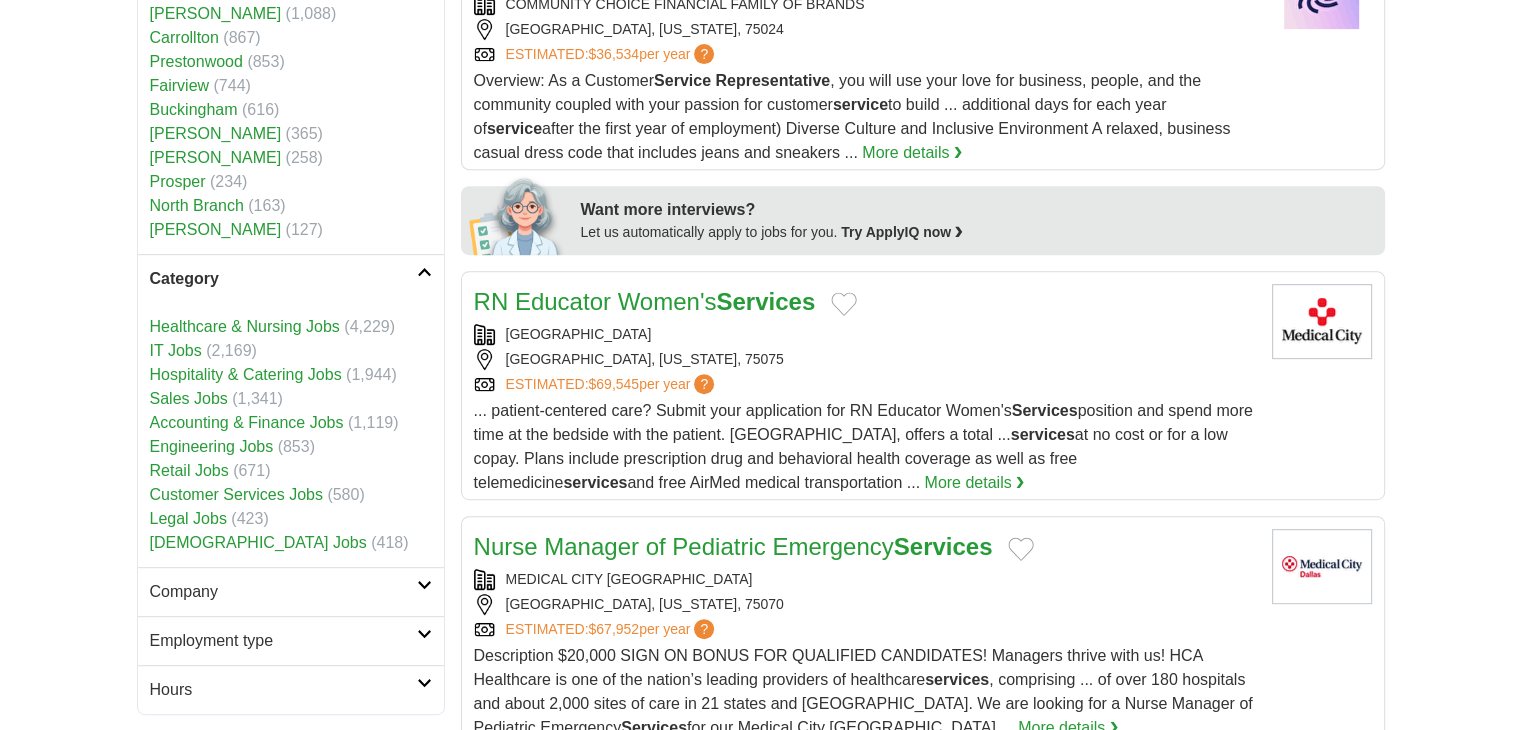 scroll, scrollTop: 900, scrollLeft: 0, axis: vertical 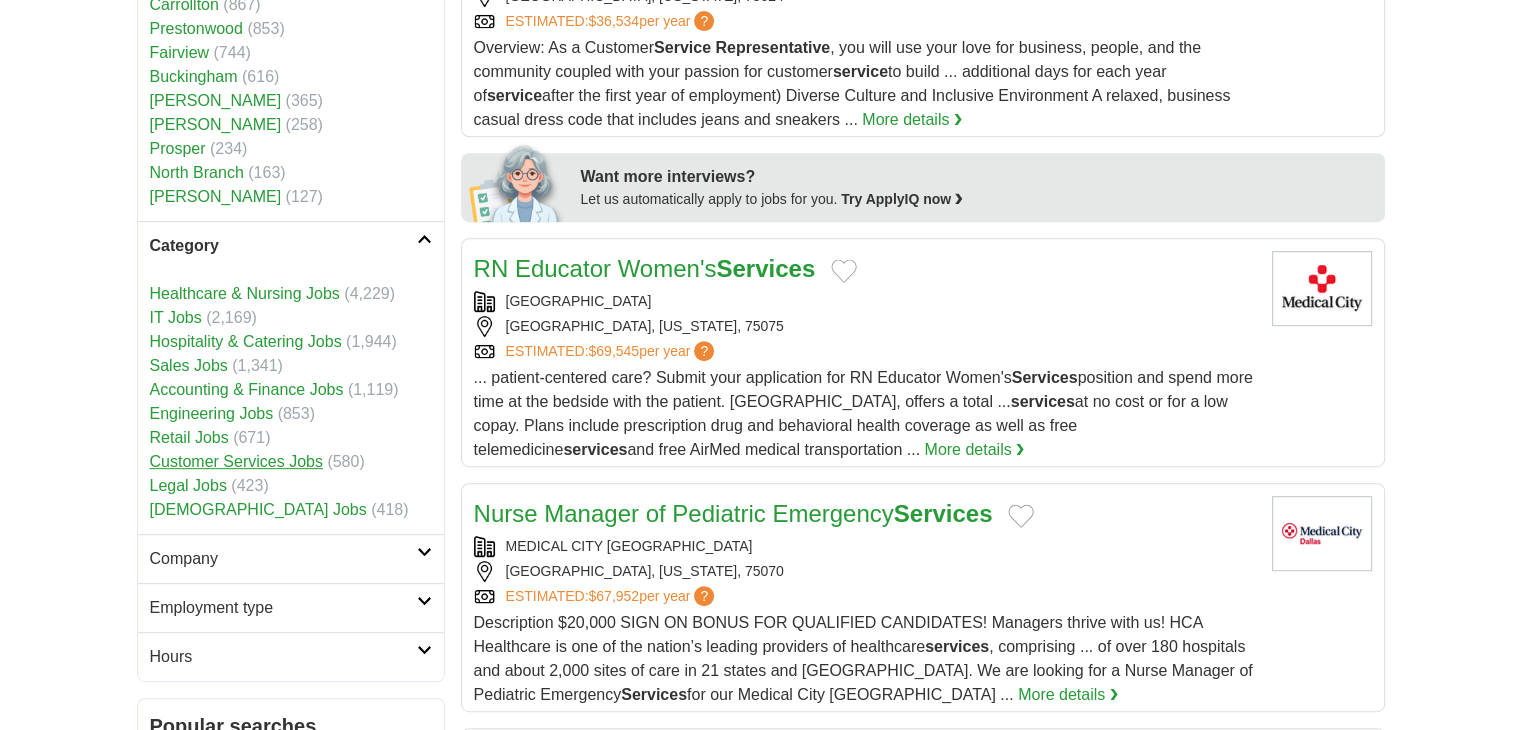 click on "Customer Services Jobs" at bounding box center [236, 461] 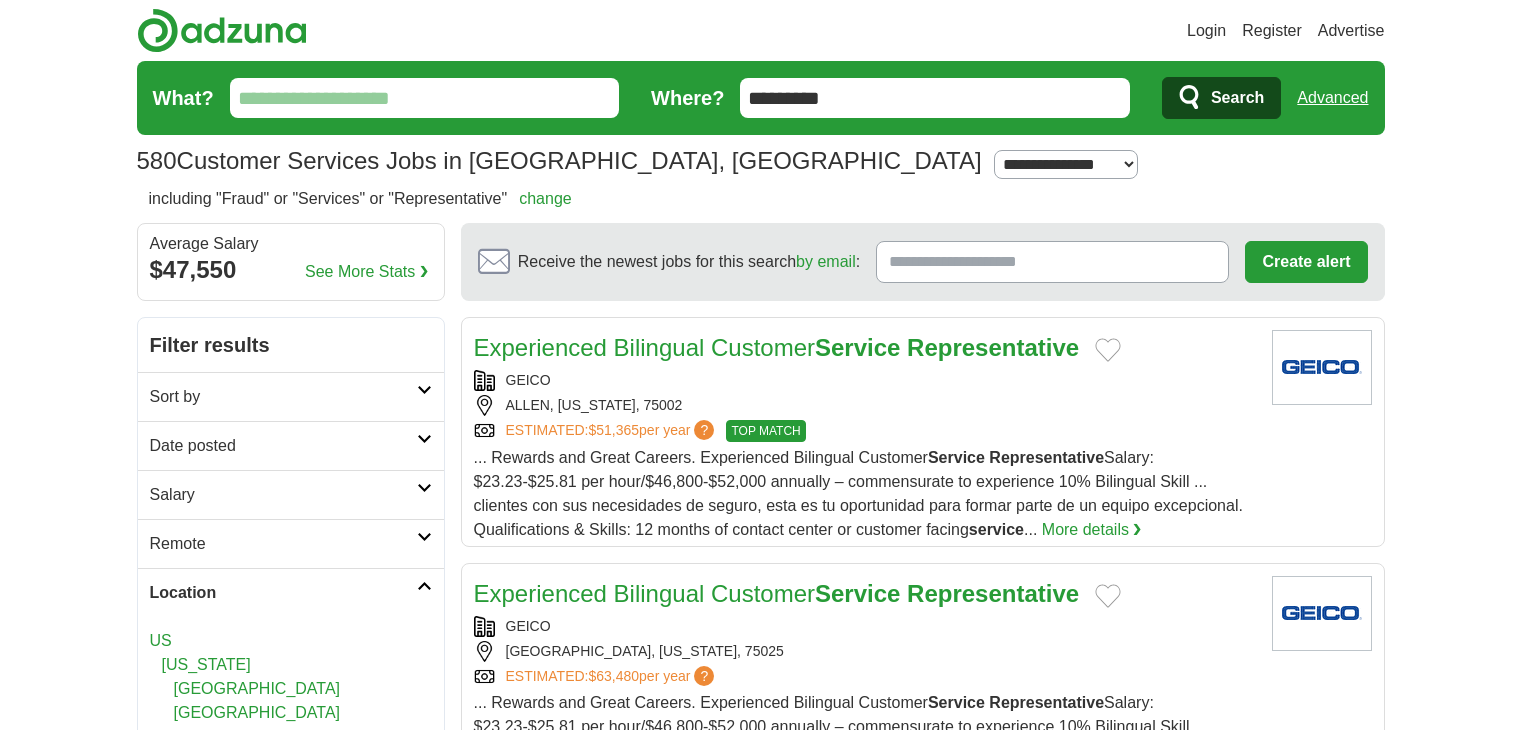 scroll, scrollTop: 0, scrollLeft: 0, axis: both 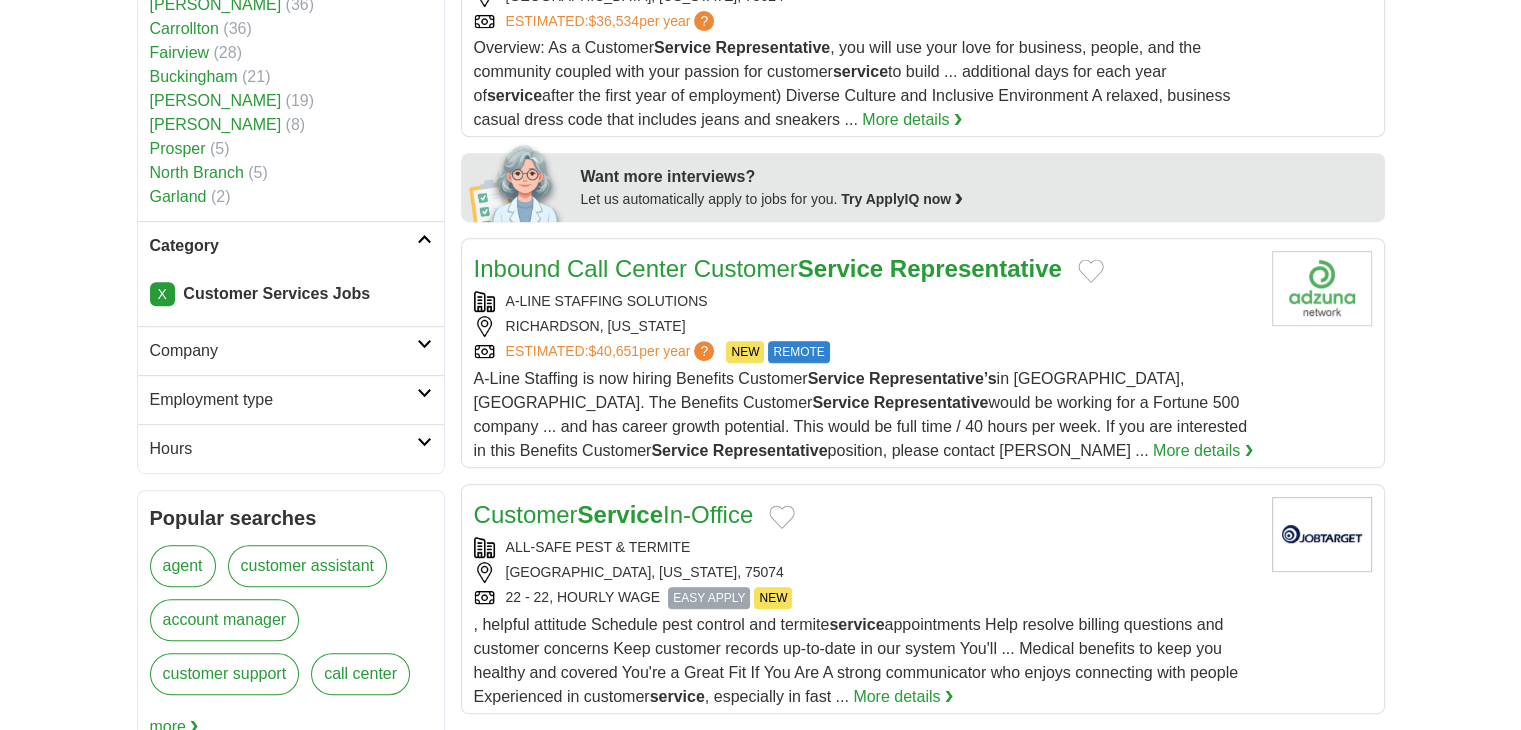 click on "Employment type" at bounding box center (291, 399) 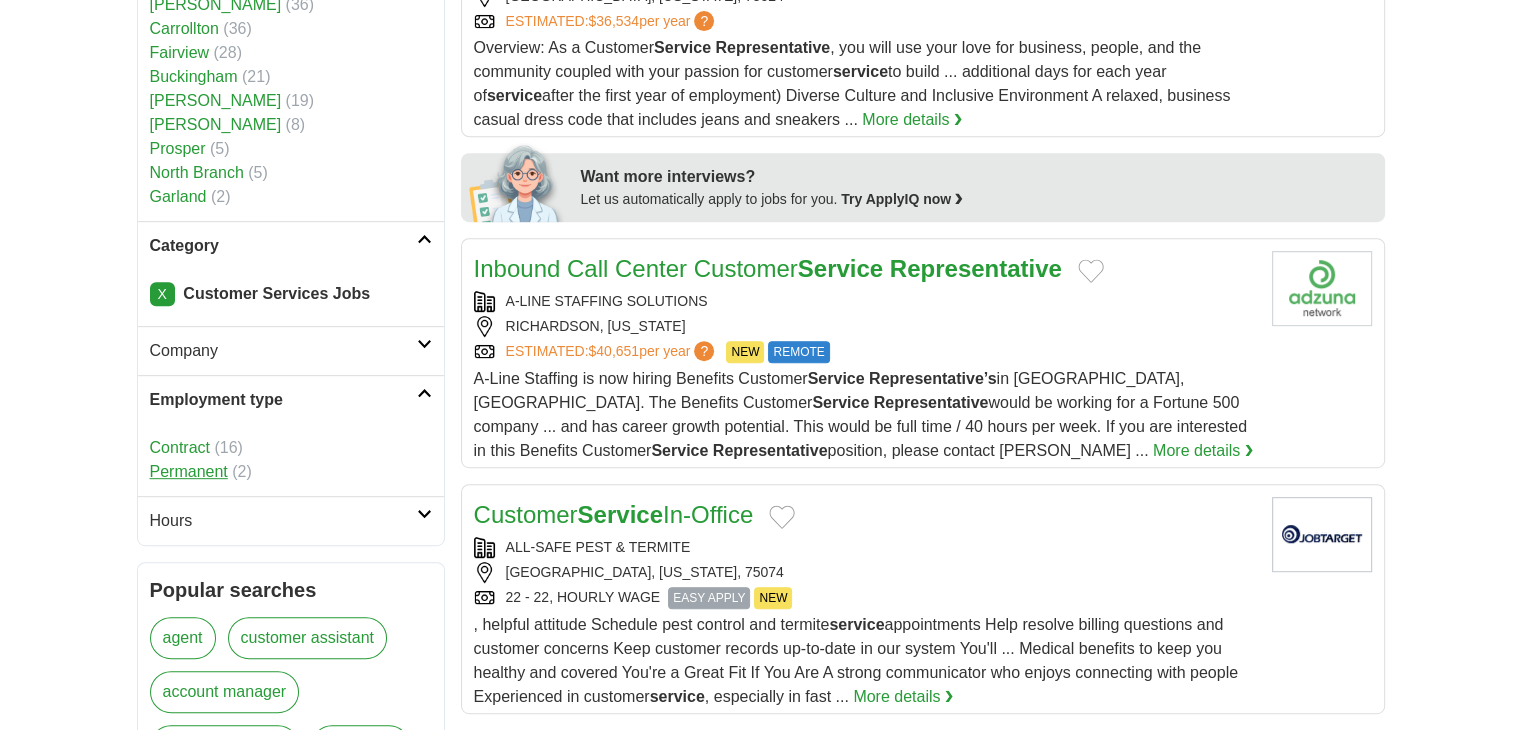 click on "Permanent" at bounding box center [189, 471] 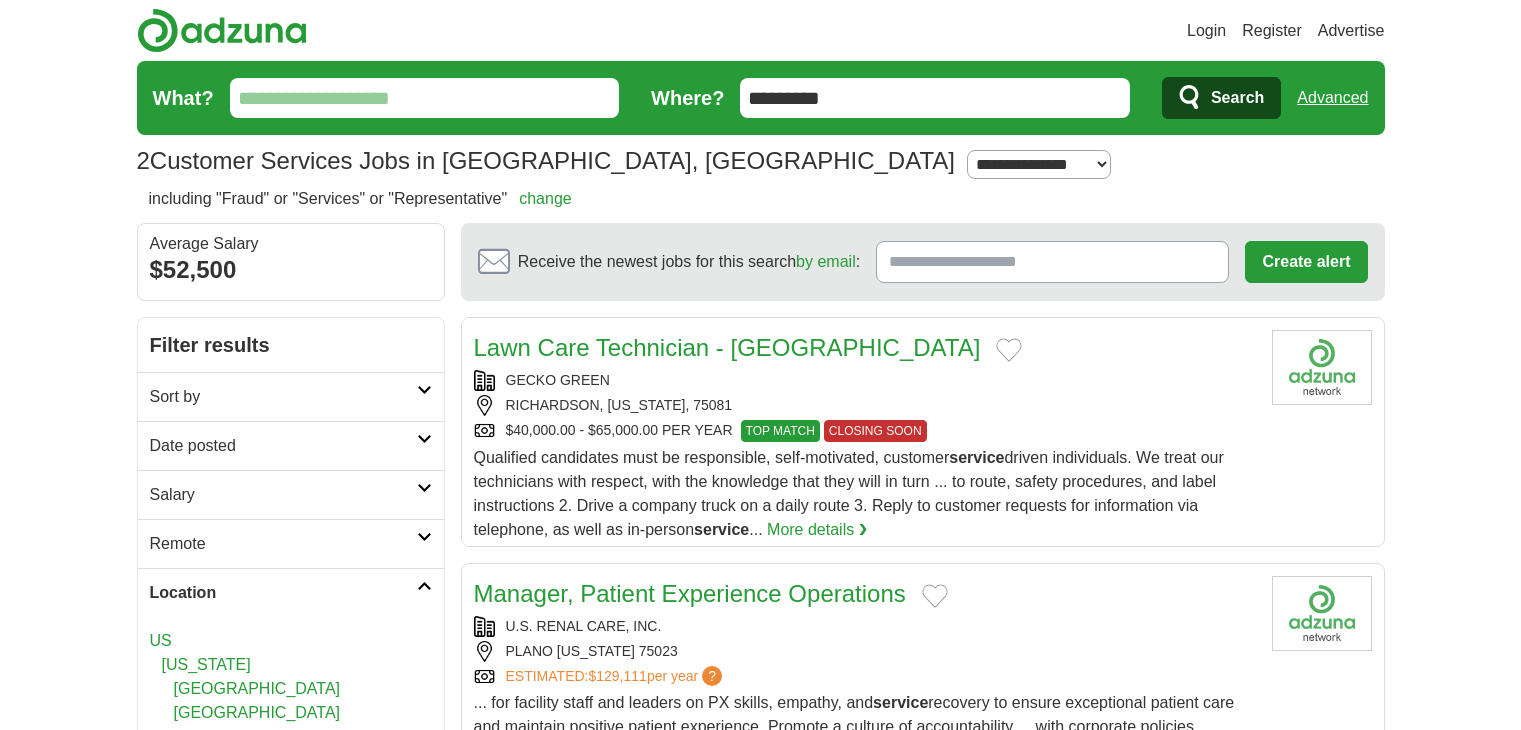 scroll, scrollTop: 0, scrollLeft: 0, axis: both 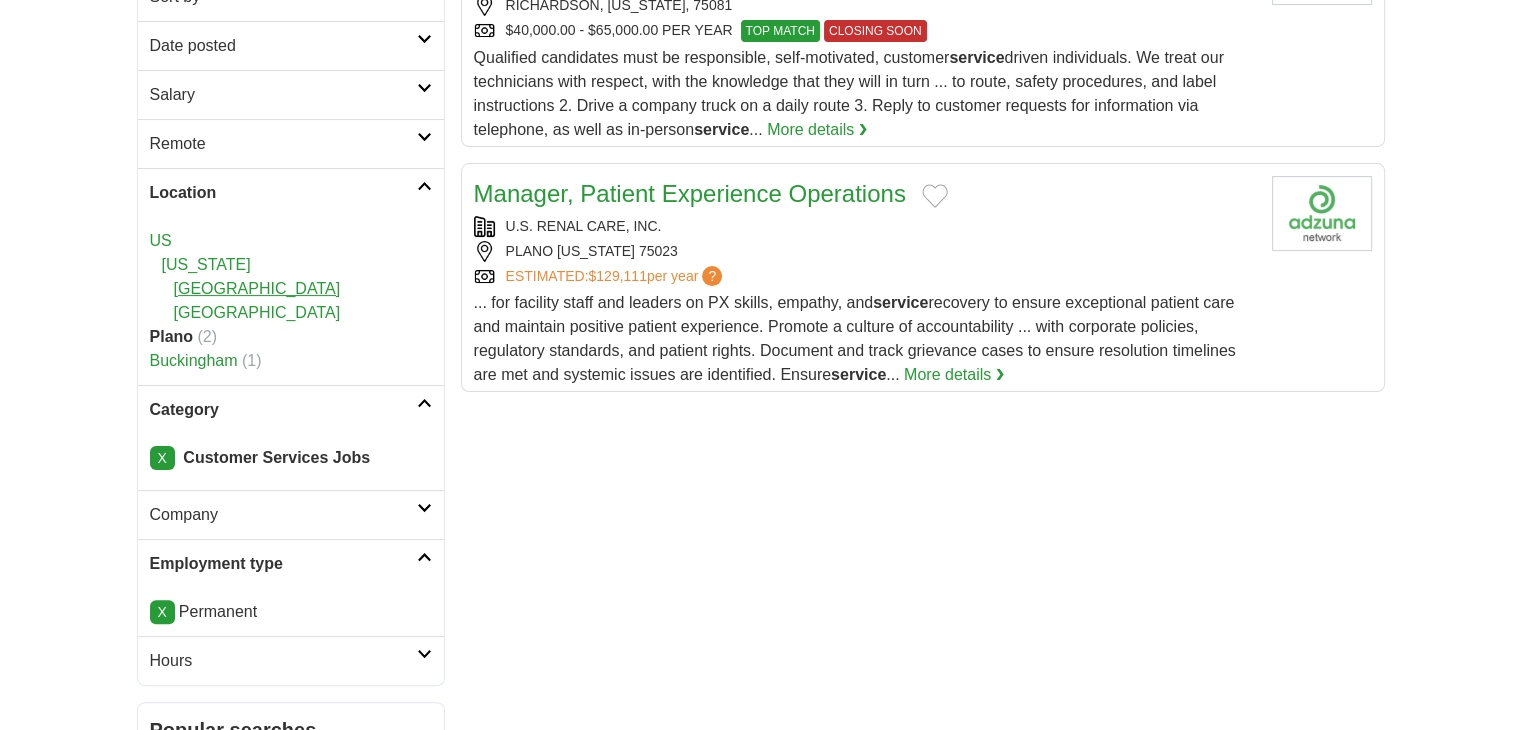 click on "[GEOGRAPHIC_DATA]" at bounding box center (257, 288) 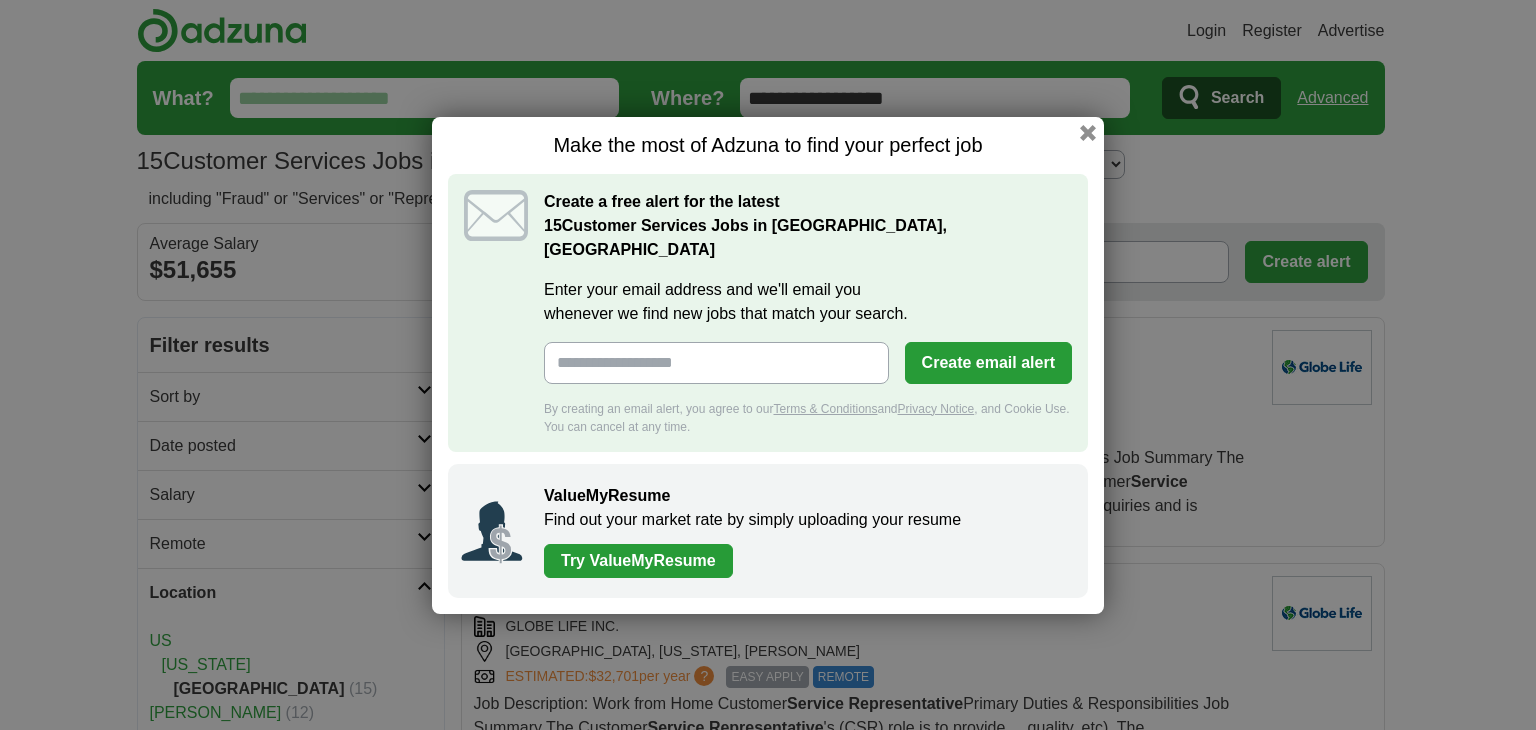 scroll, scrollTop: 0, scrollLeft: 0, axis: both 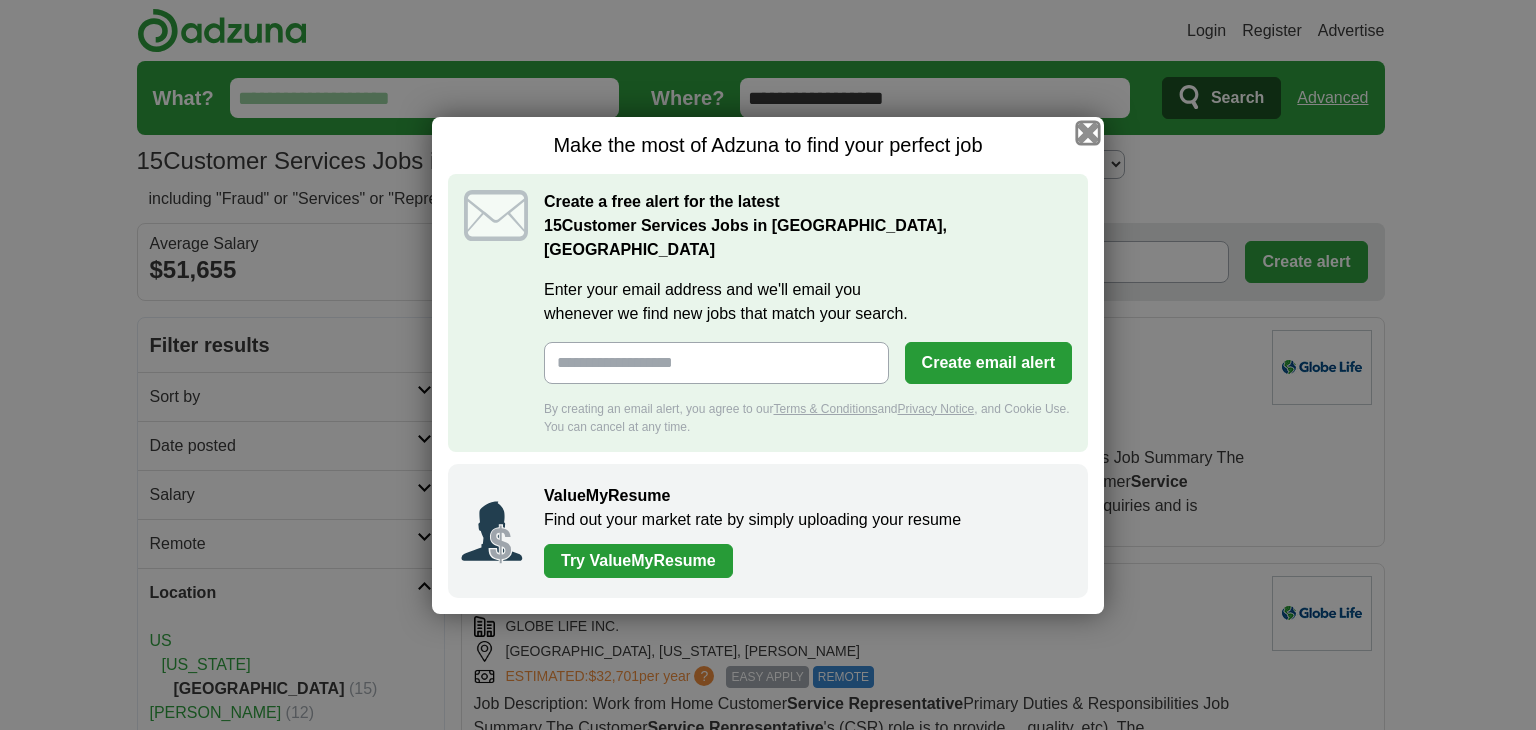 click at bounding box center (1088, 132) 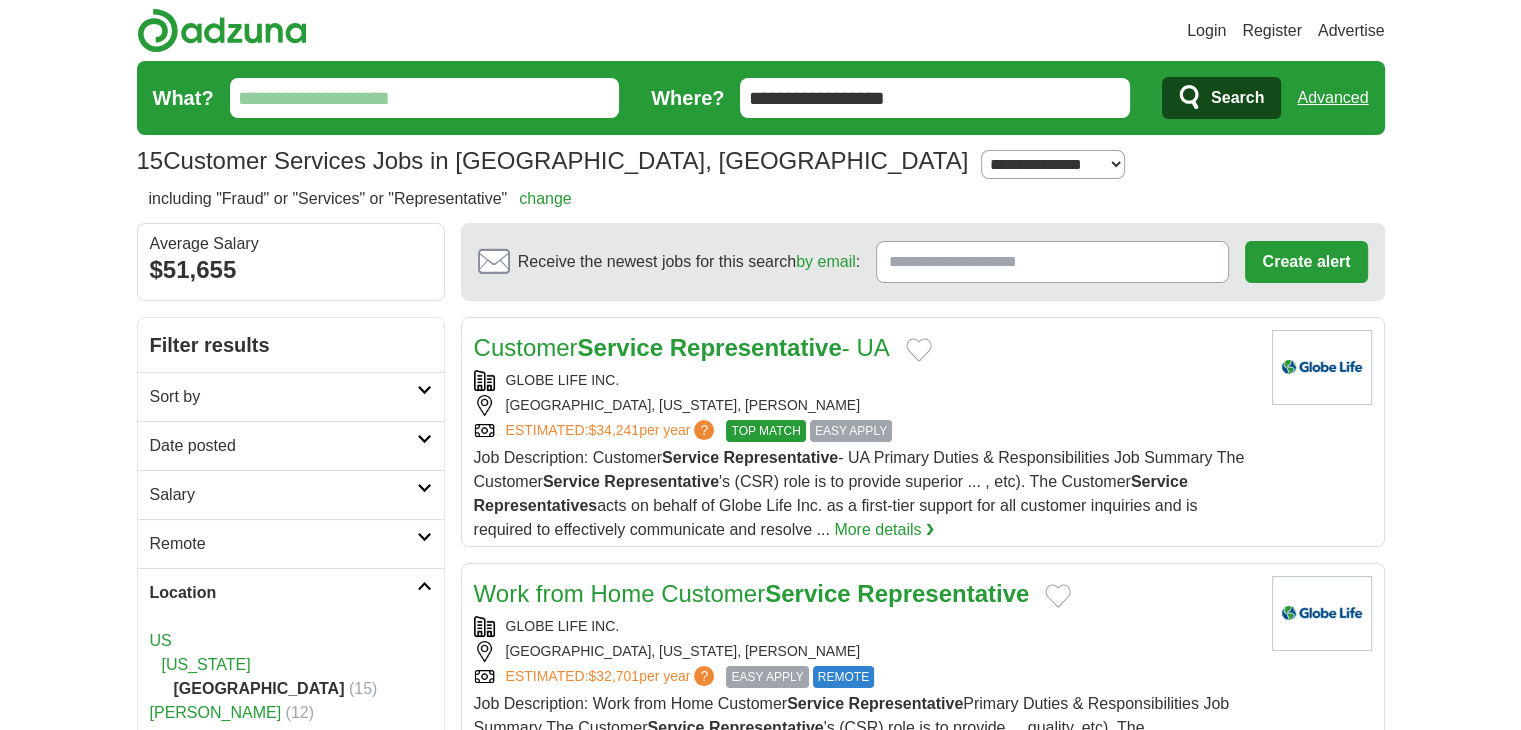 scroll, scrollTop: 100, scrollLeft: 0, axis: vertical 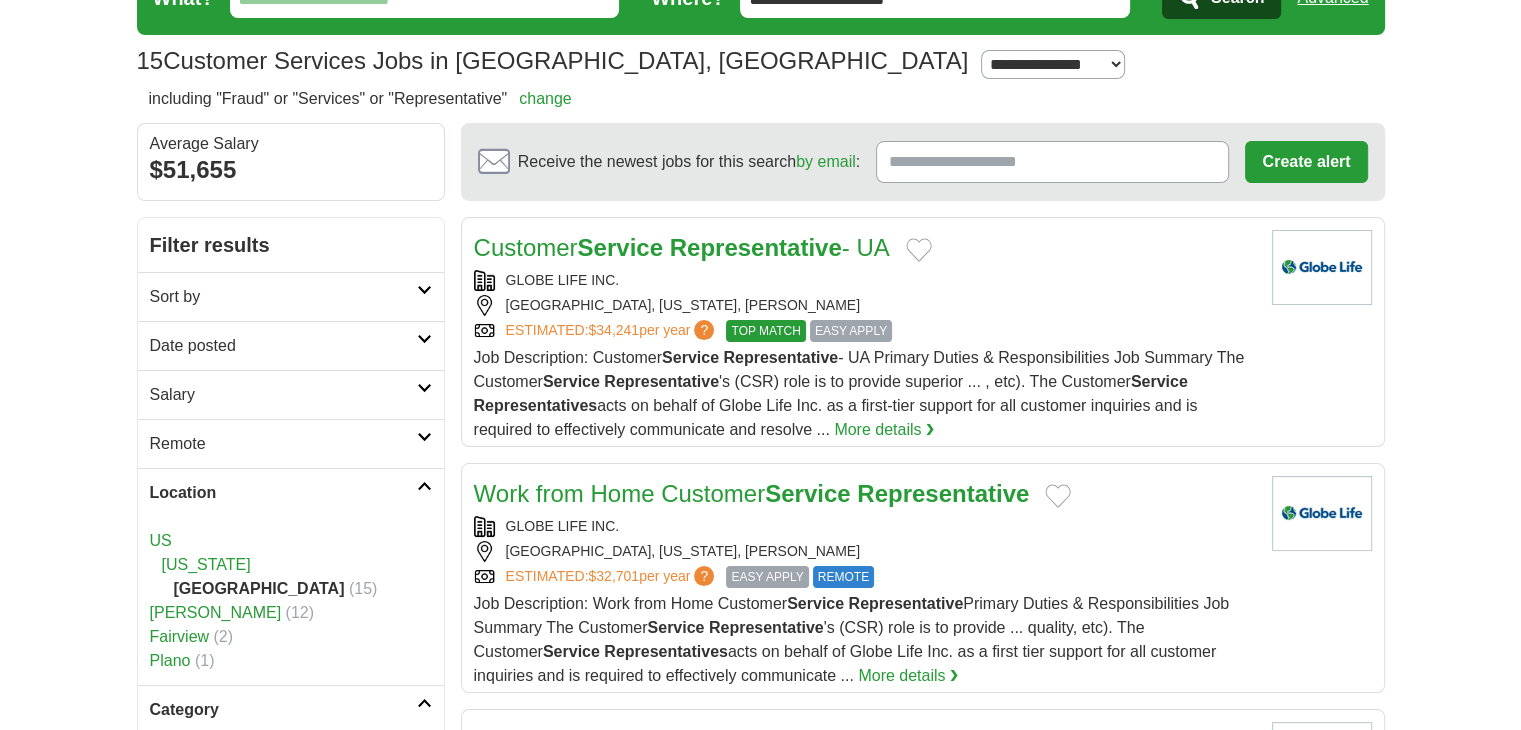 click at bounding box center (424, 290) 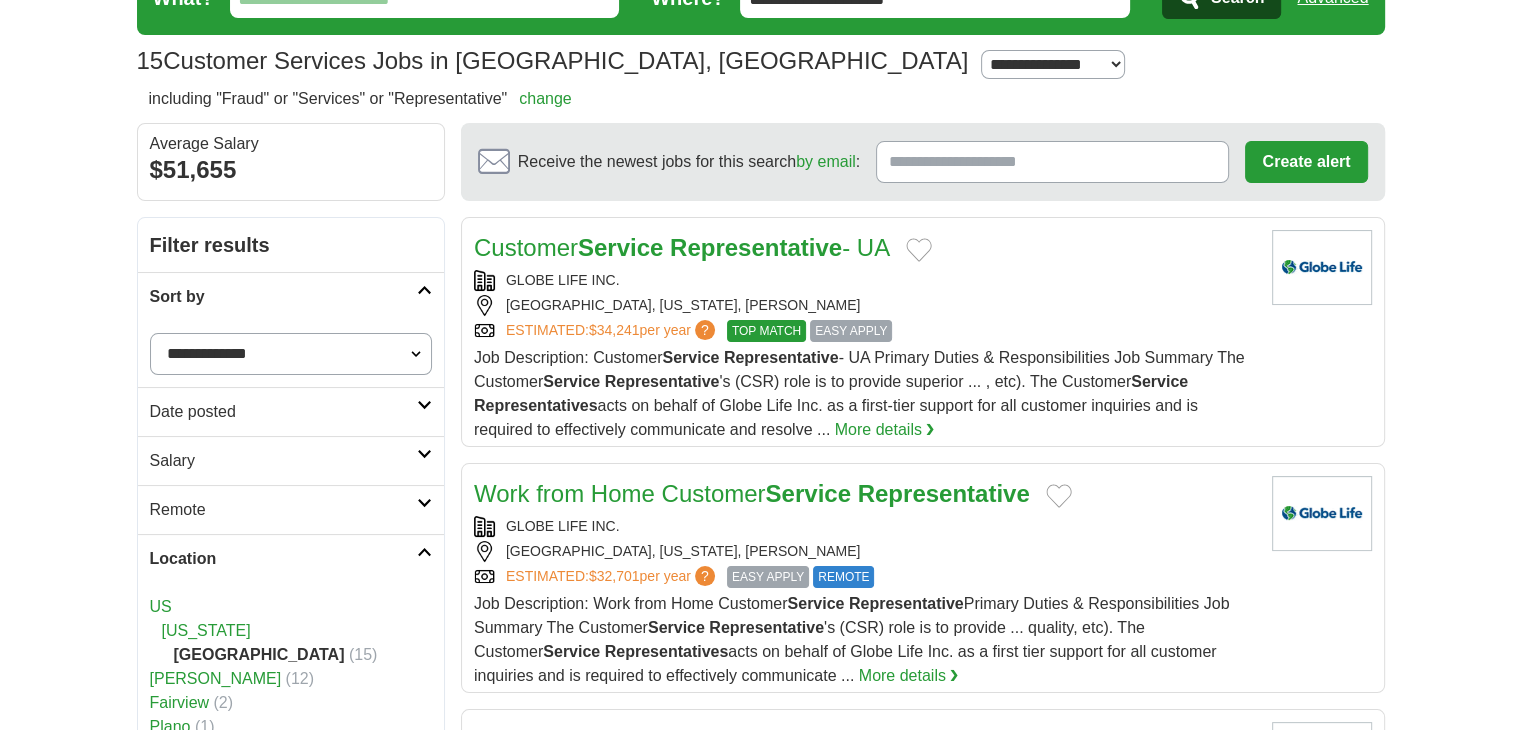 click on "**********" at bounding box center [291, 354] 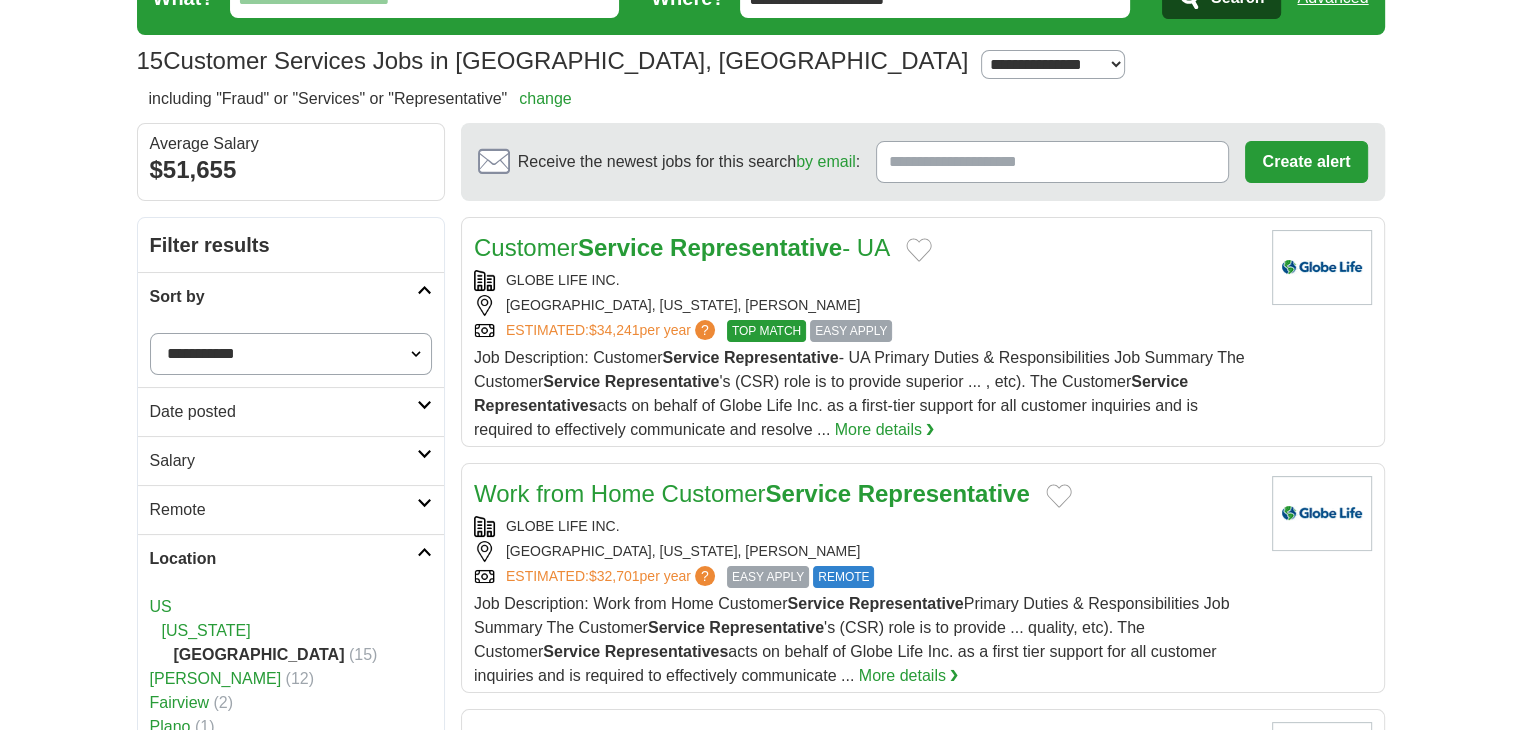 click on "**********" at bounding box center (291, 354) 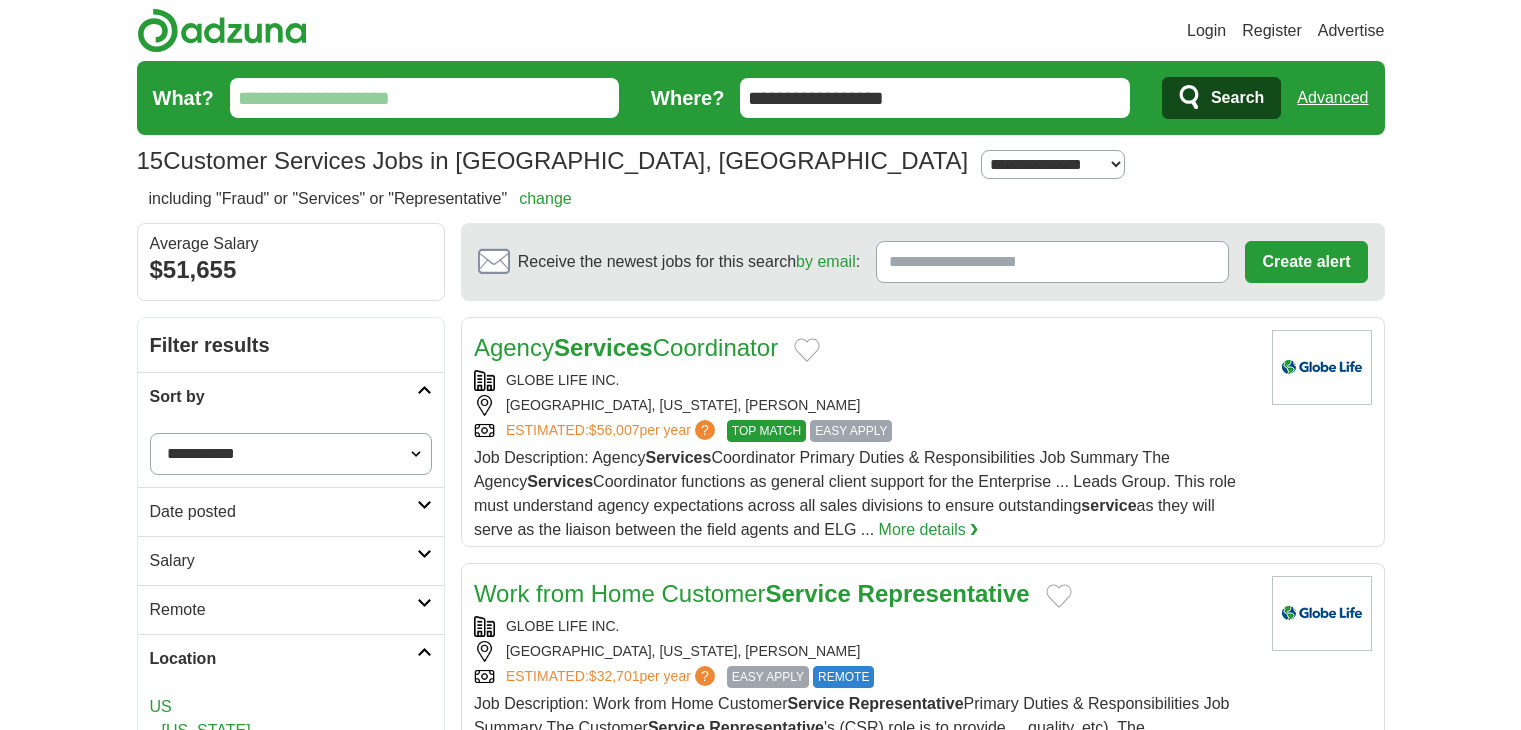 scroll, scrollTop: 0, scrollLeft: 0, axis: both 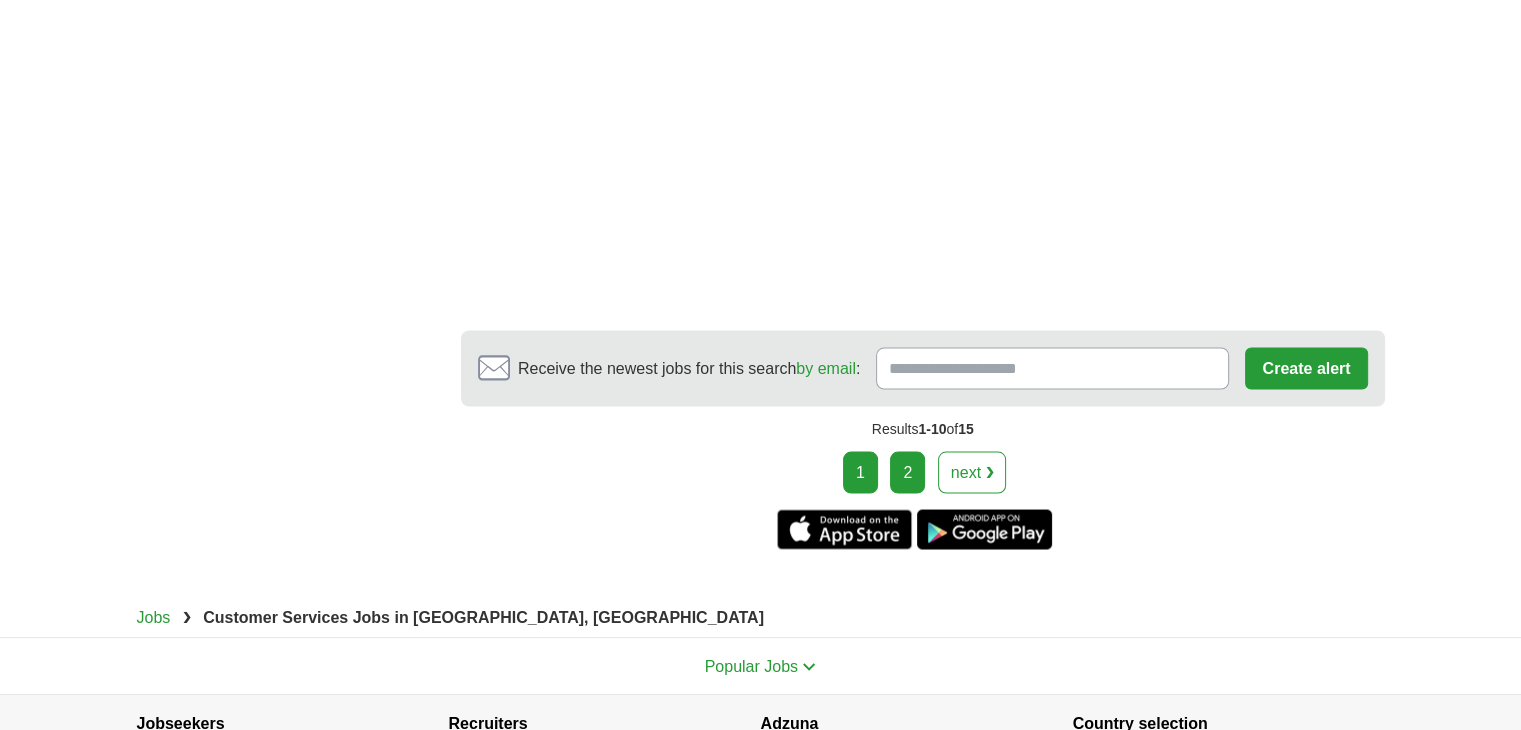 click on "2" at bounding box center (907, 472) 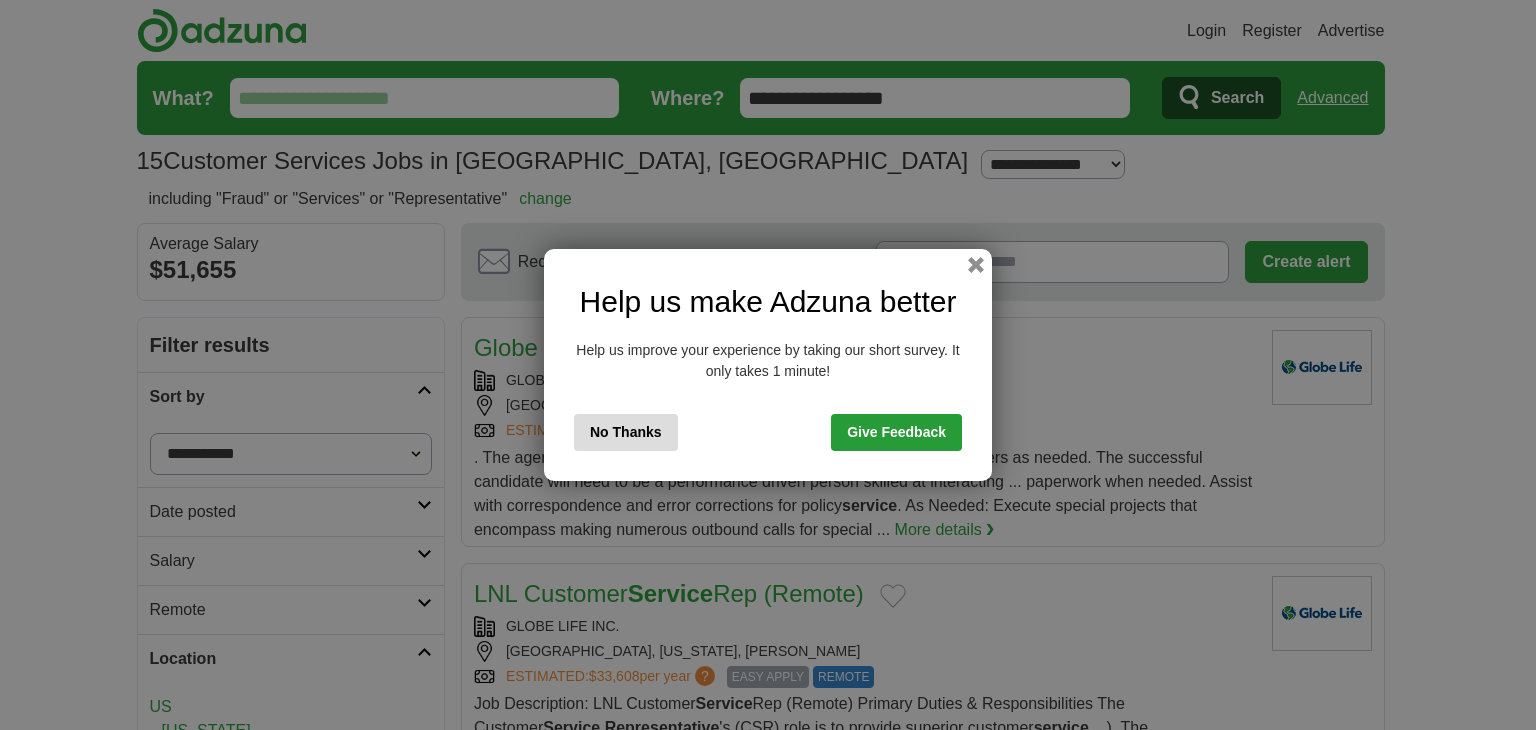 scroll, scrollTop: 0, scrollLeft: 0, axis: both 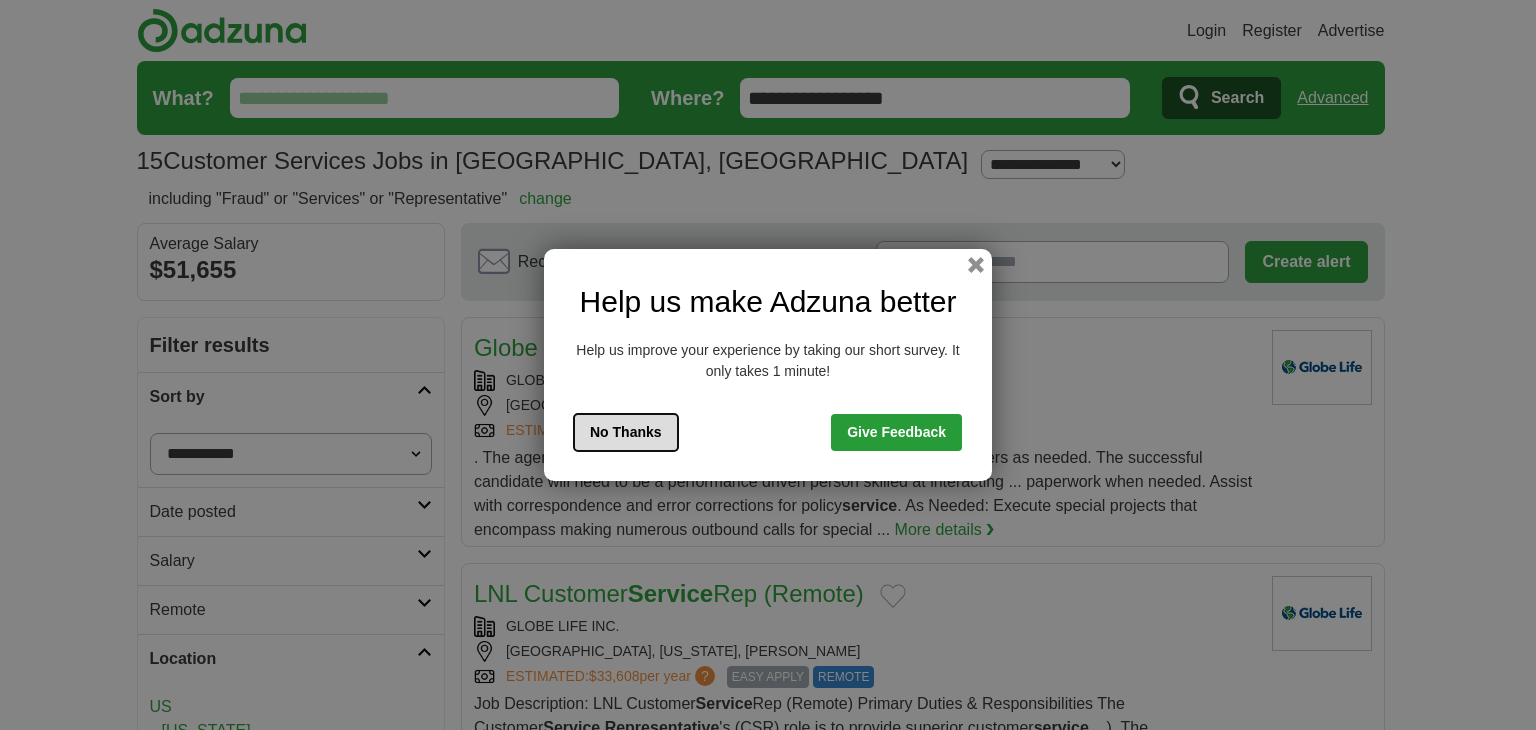 click on "No Thanks" at bounding box center [626, 432] 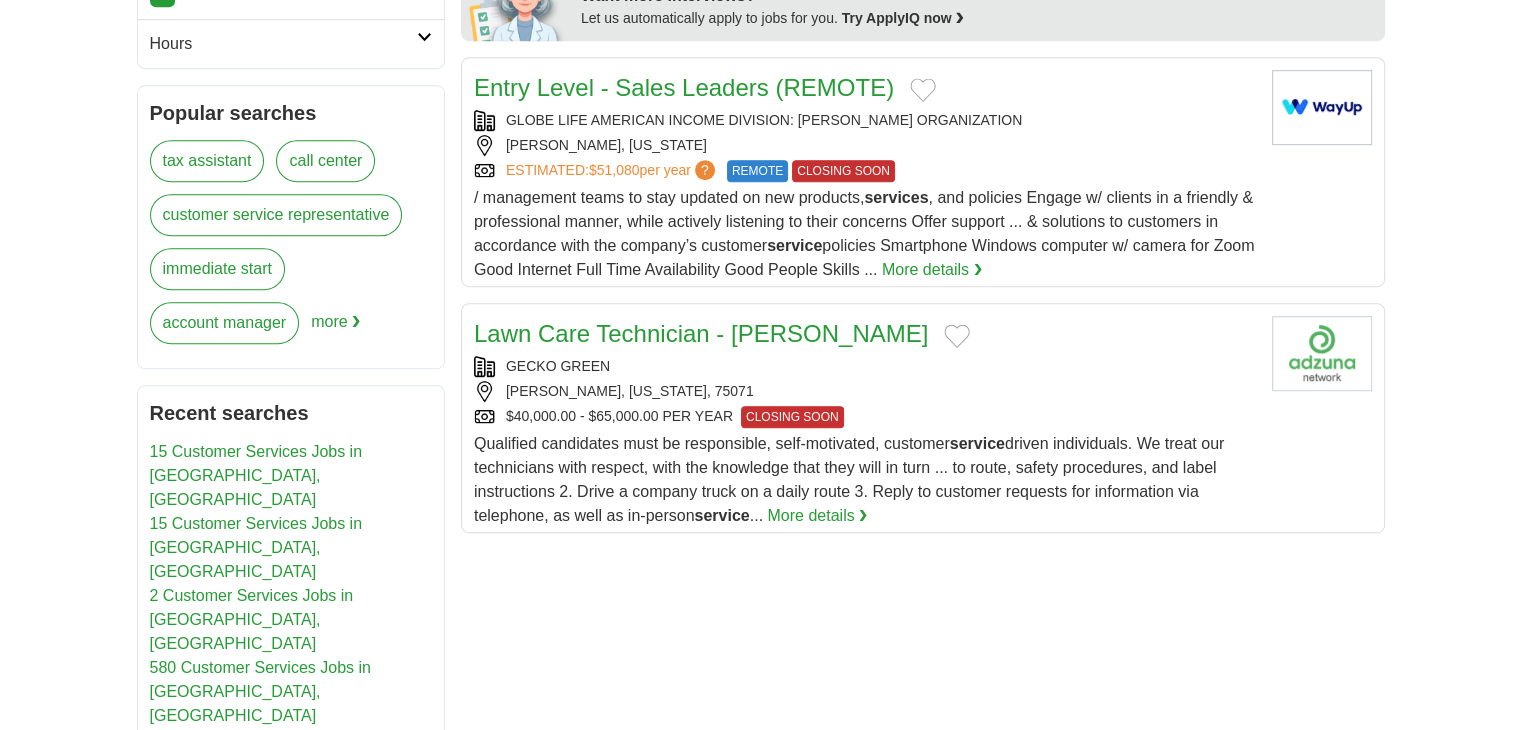scroll, scrollTop: 1100, scrollLeft: 0, axis: vertical 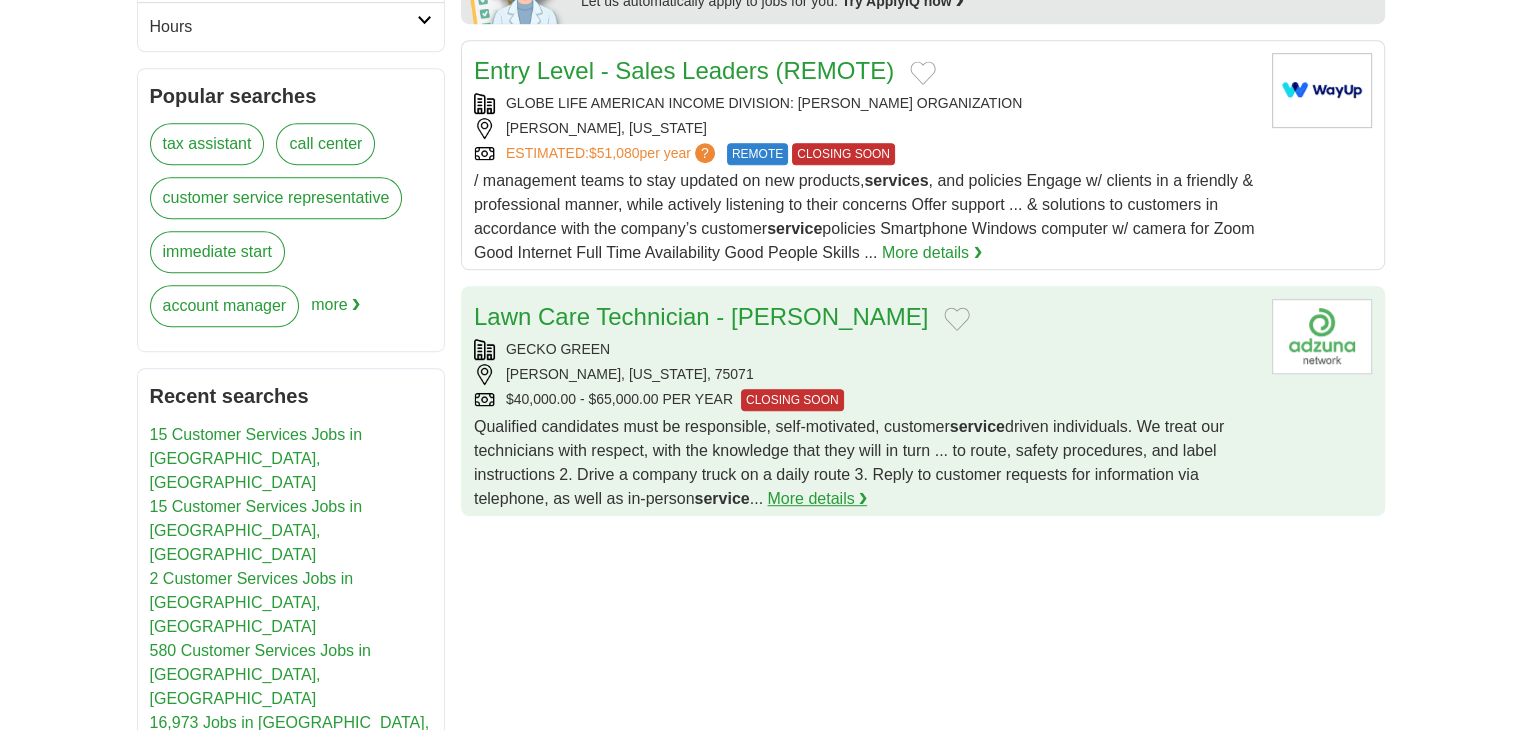 click on "More details ❯" at bounding box center (817, 499) 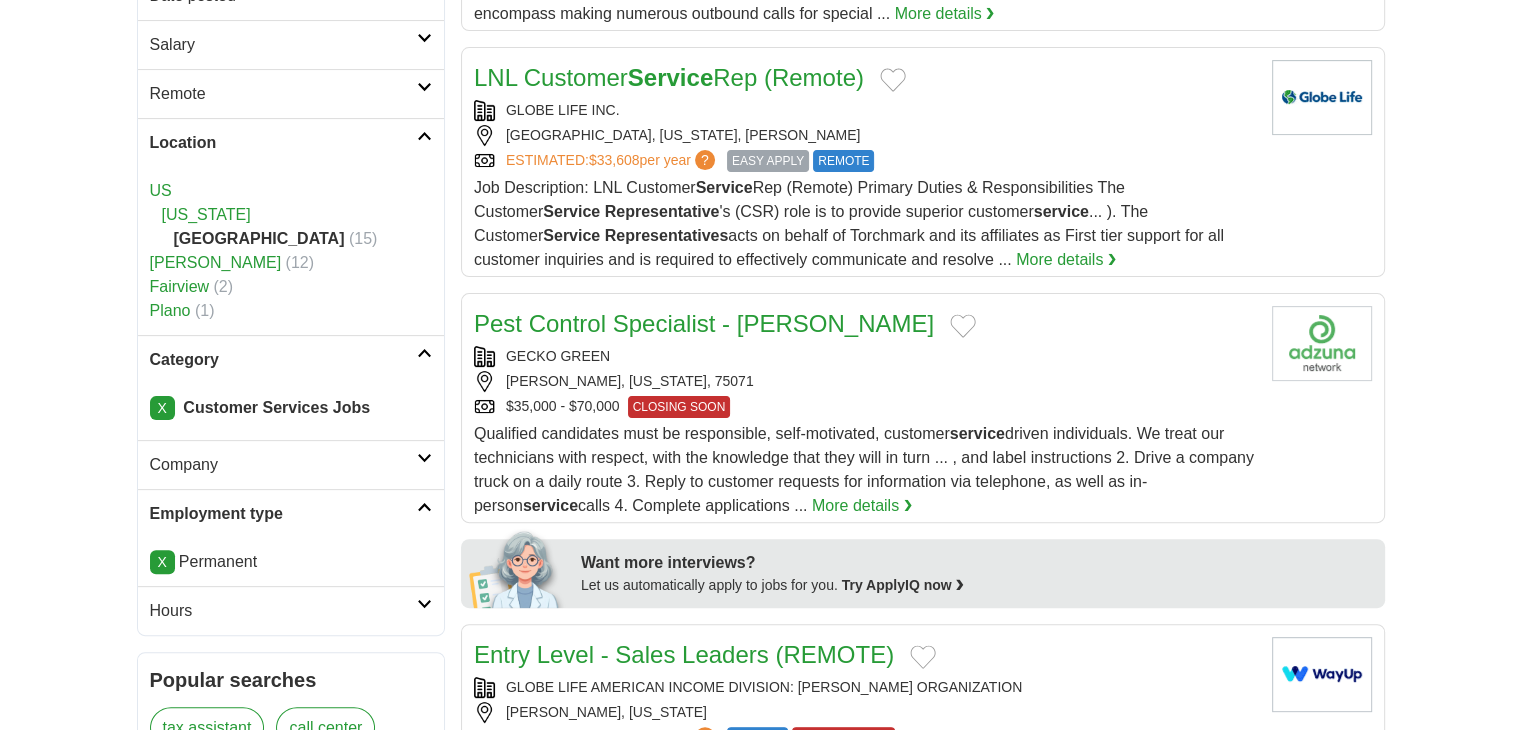 scroll, scrollTop: 0, scrollLeft: 0, axis: both 